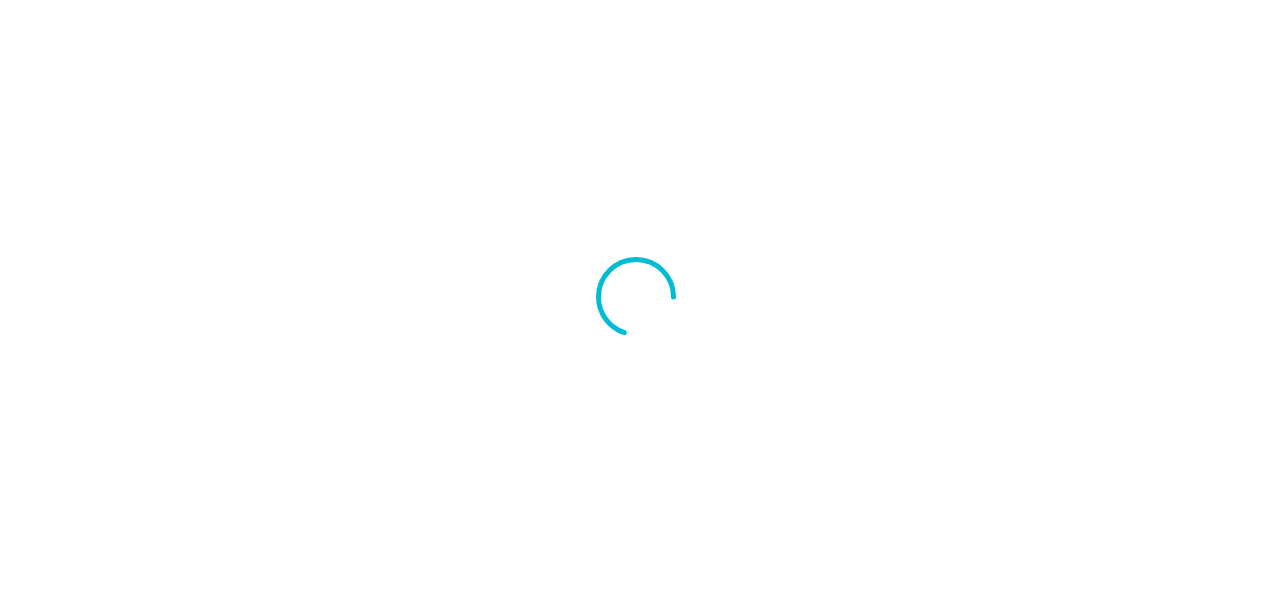 scroll, scrollTop: 0, scrollLeft: 0, axis: both 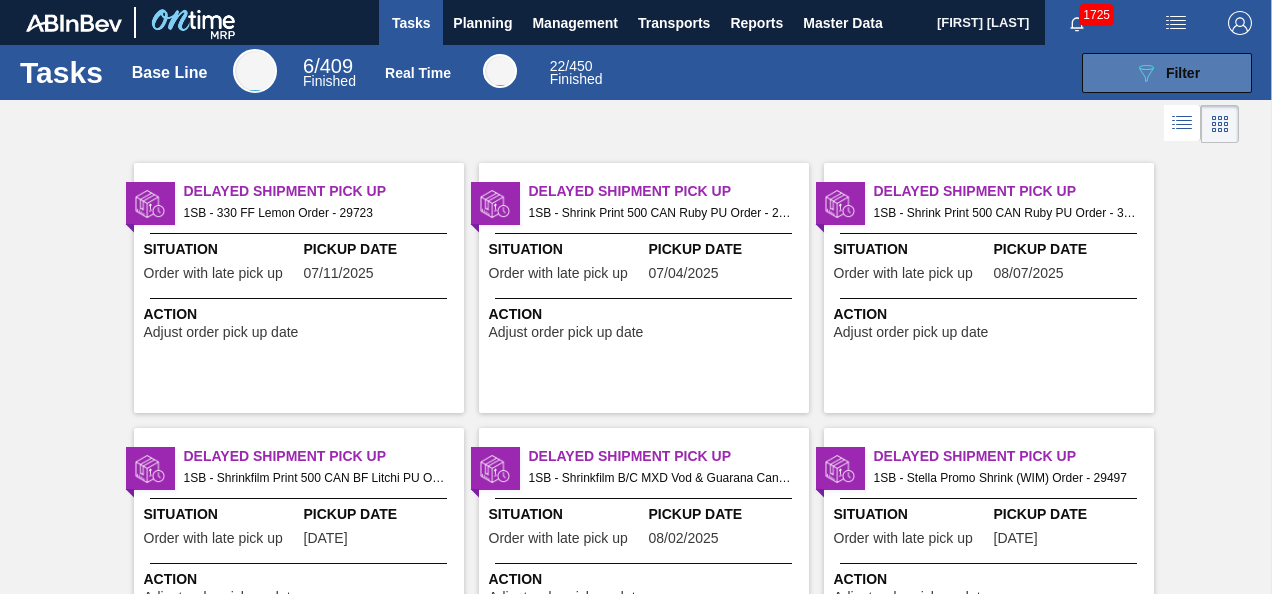 click on "089F7B8B-B2A5-4AFE-B5C0-19BA573D28AC" 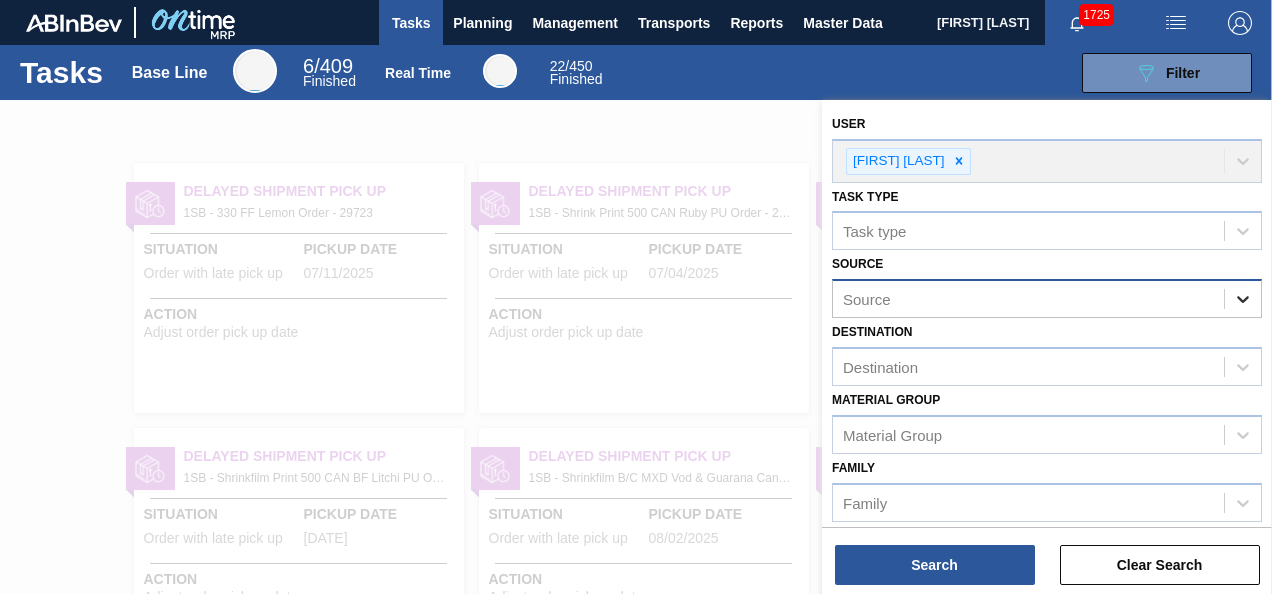 click 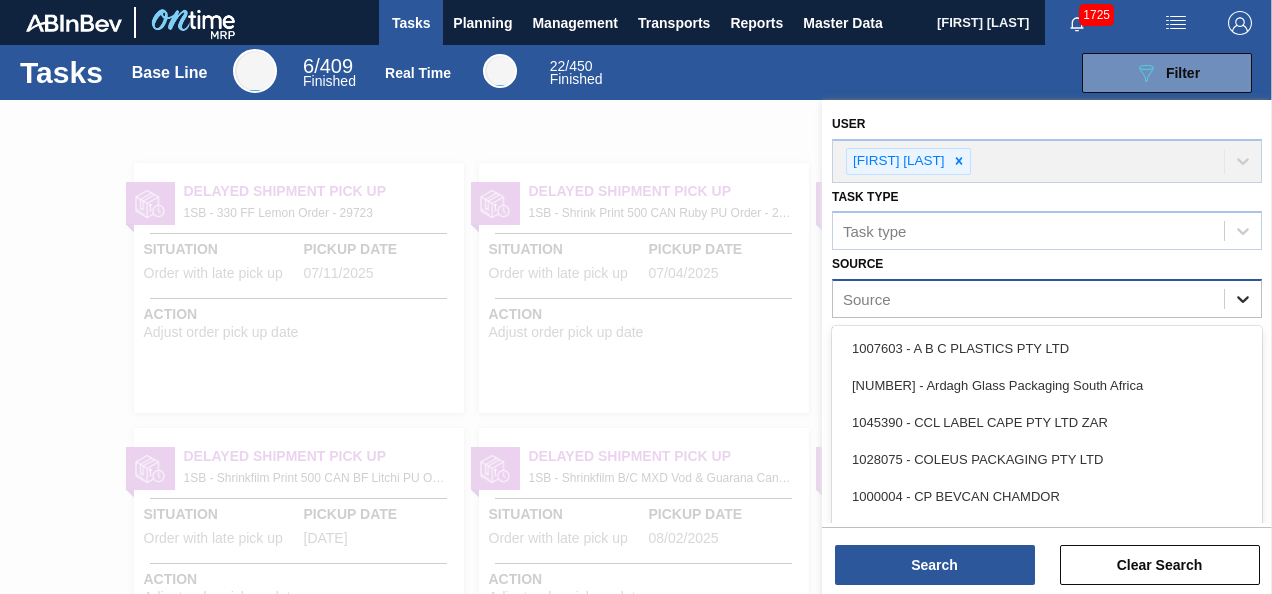 scroll, scrollTop: 38, scrollLeft: 0, axis: vertical 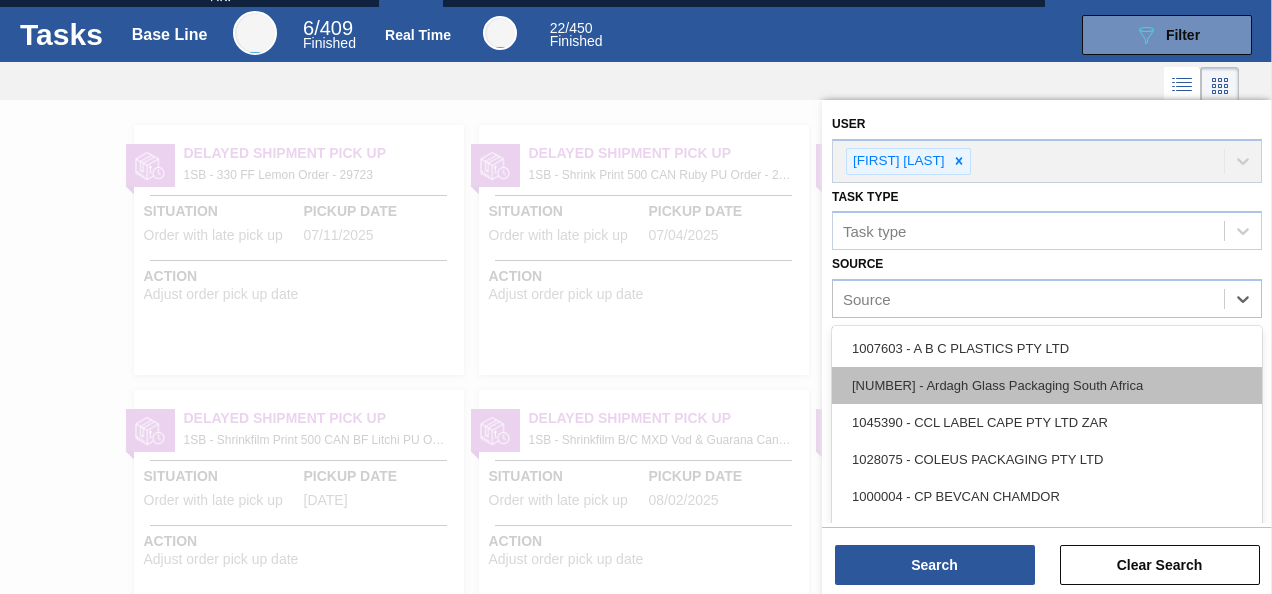click on "[NUMBER] - Ardagh Glass Packaging South Africa" at bounding box center [1047, 385] 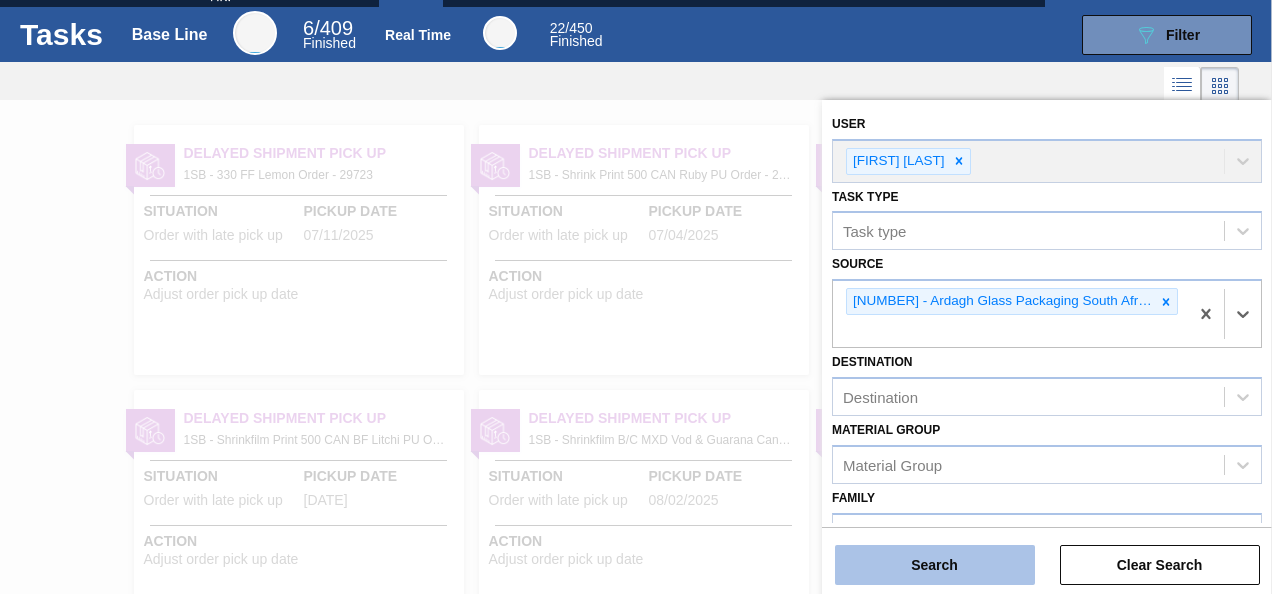 click on "Search" at bounding box center (935, 565) 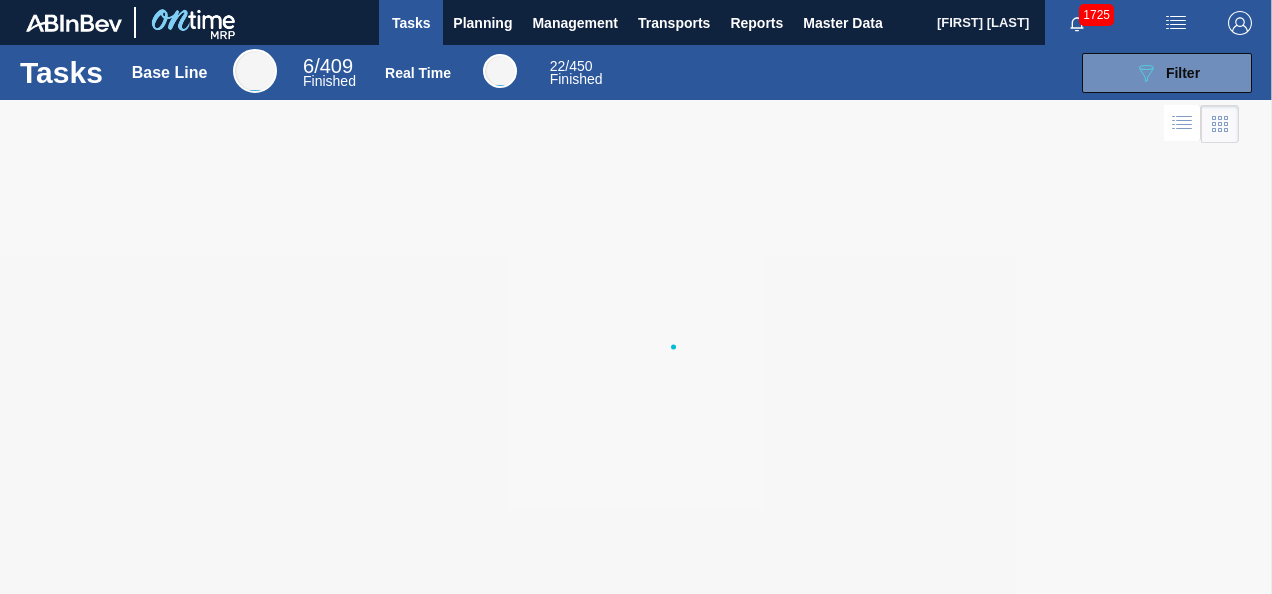 scroll, scrollTop: 0, scrollLeft: 0, axis: both 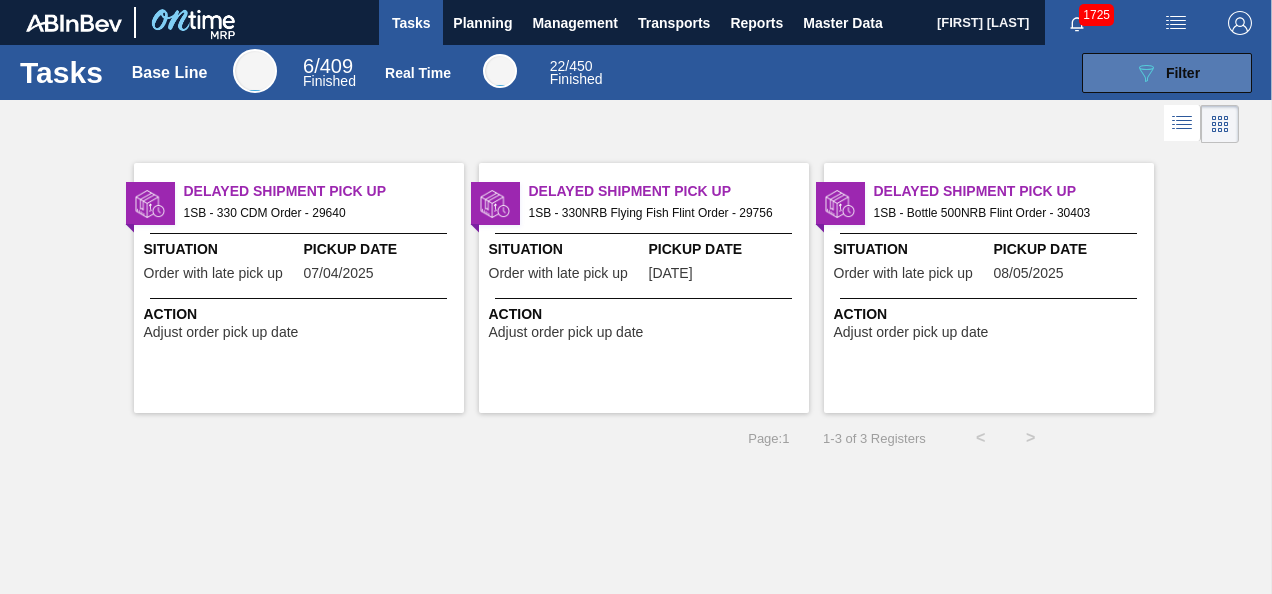 click on "089F7B8B-B2A5-4AFE-B5C0-19BA573D28AC Filter" at bounding box center [1167, 73] 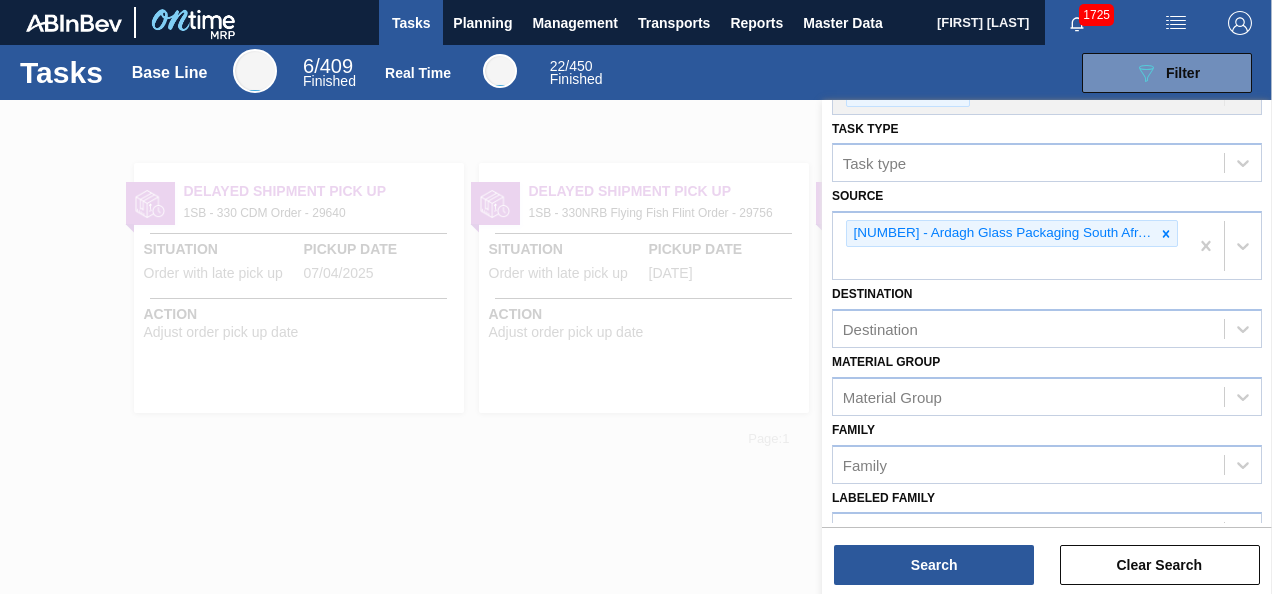 scroll, scrollTop: 101, scrollLeft: 0, axis: vertical 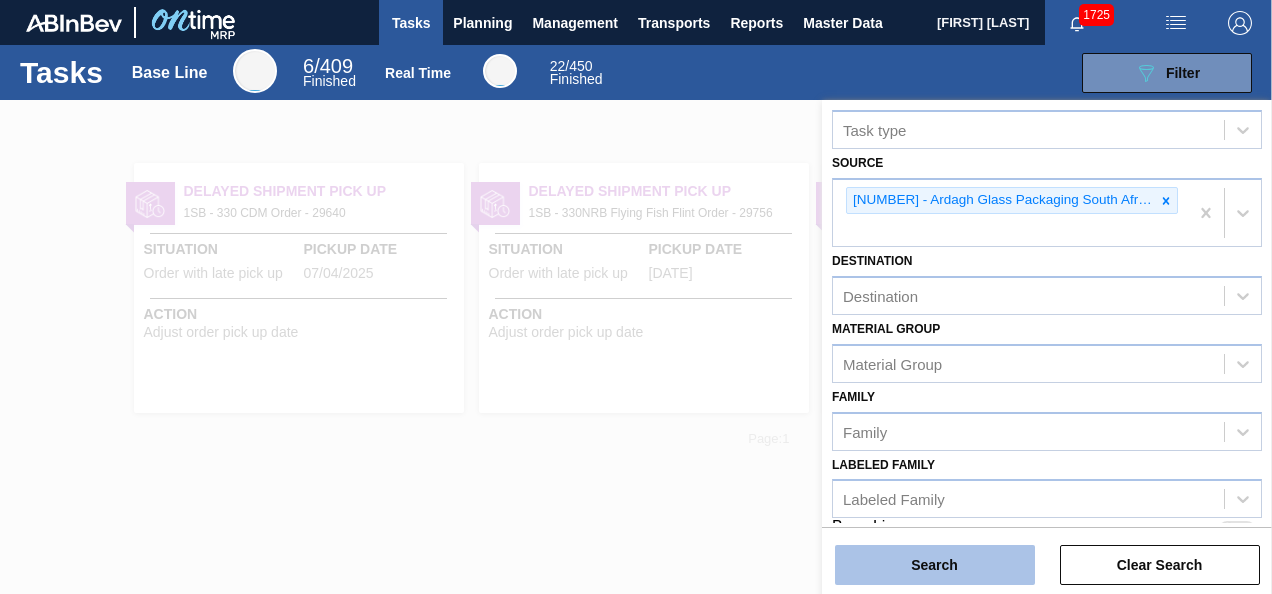 click on "Search" at bounding box center [935, 565] 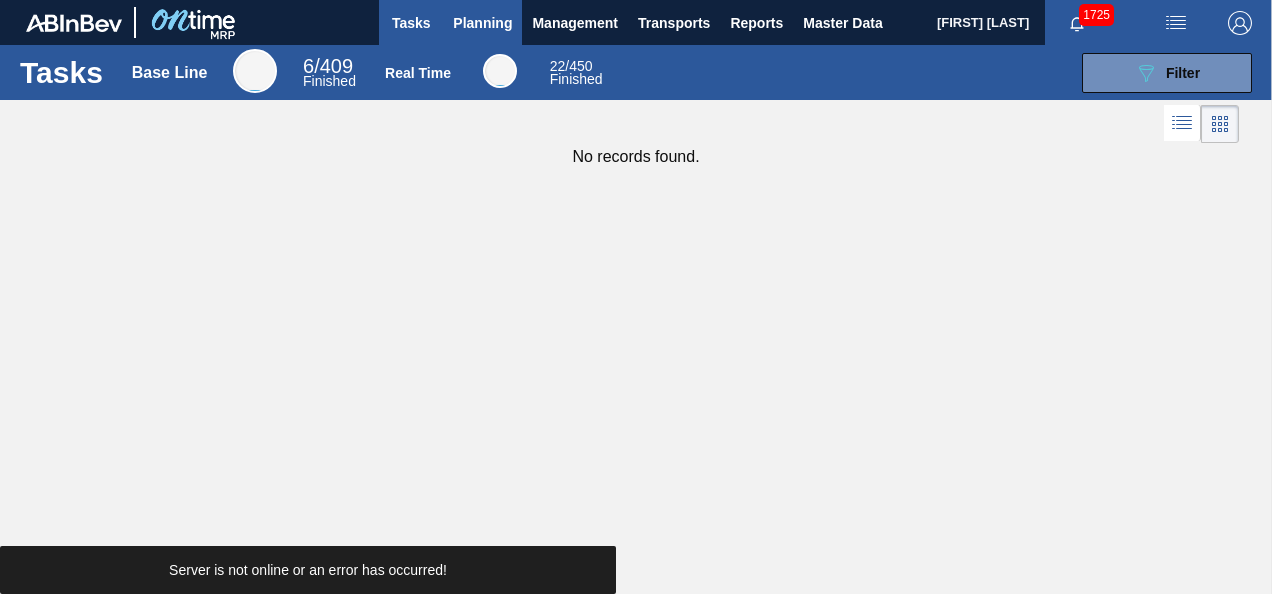 click on "Planning" at bounding box center [482, 23] 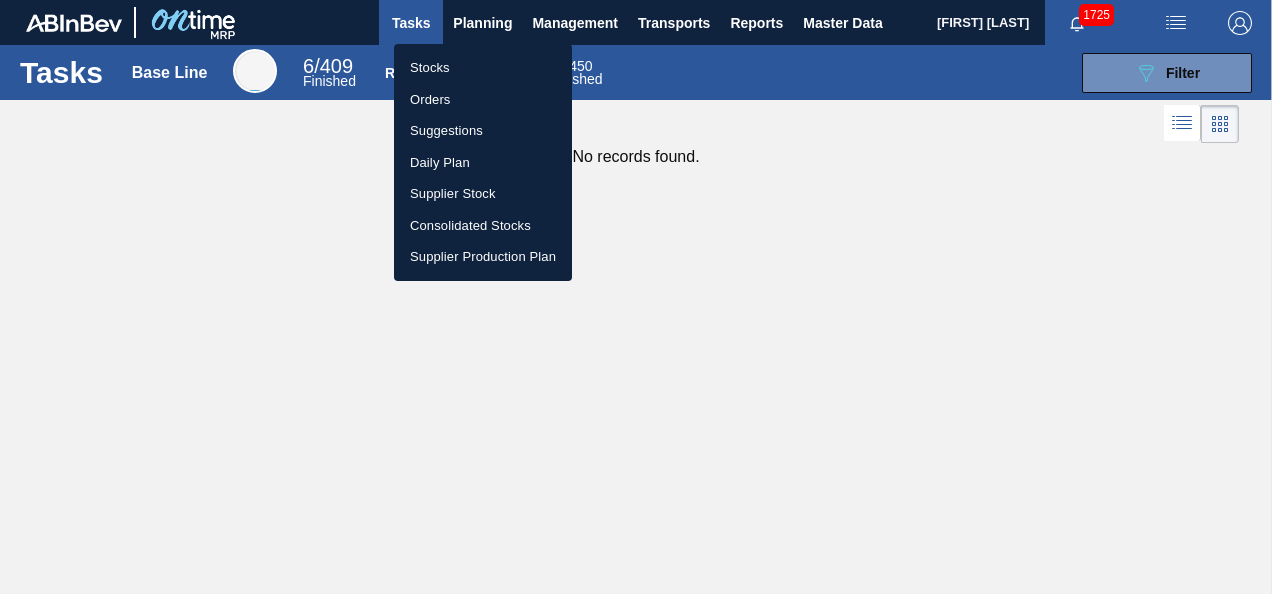click on "Stocks" at bounding box center (483, 68) 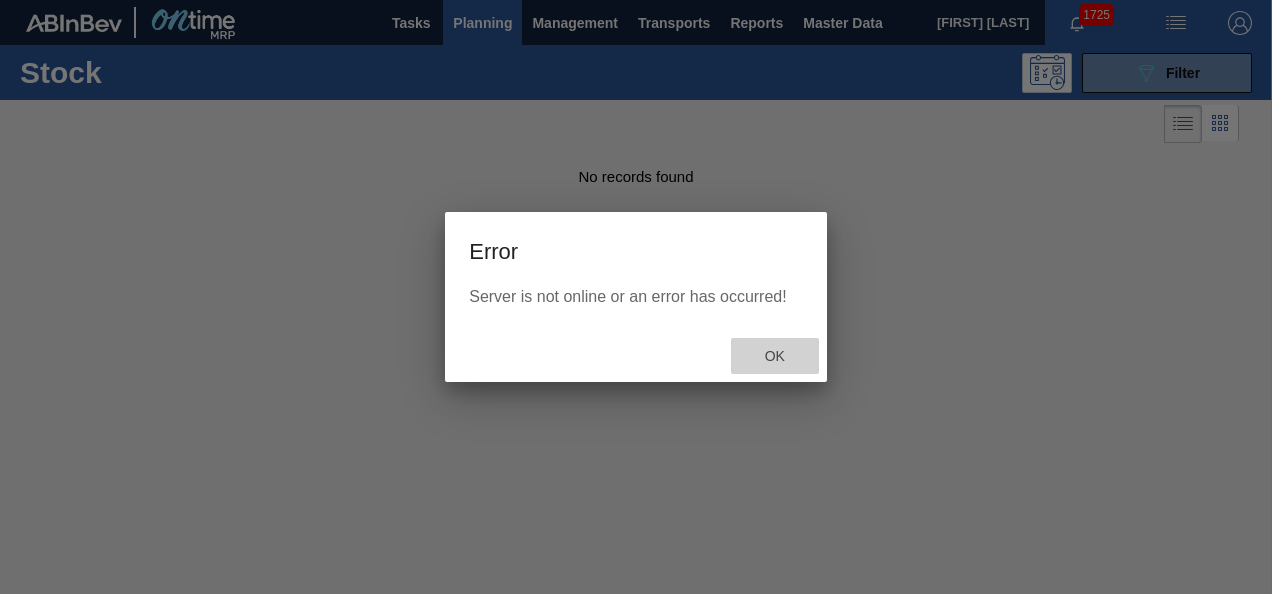 click on "Ok" at bounding box center [775, 356] 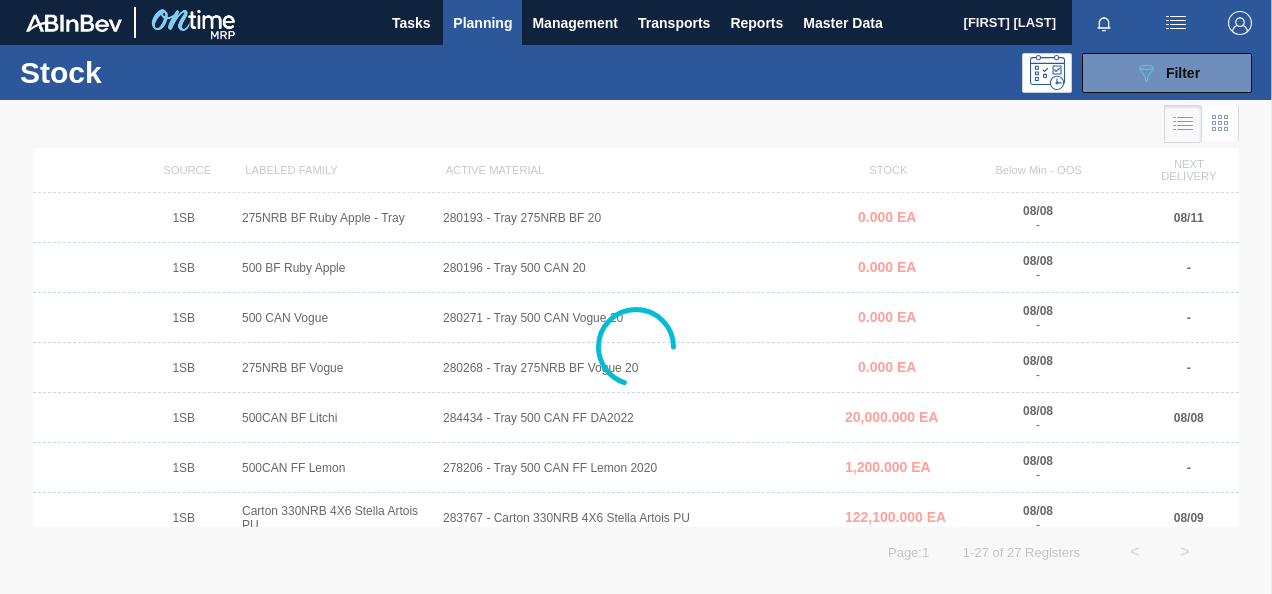 scroll, scrollTop: 0, scrollLeft: 0, axis: both 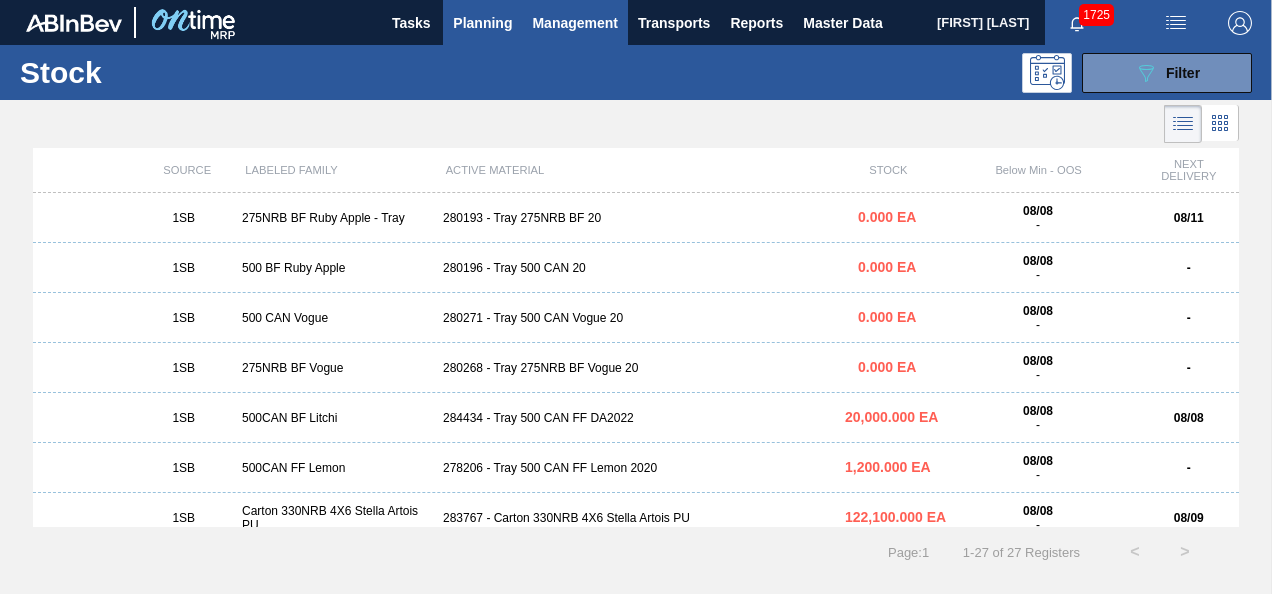 click on "Management" at bounding box center [575, 23] 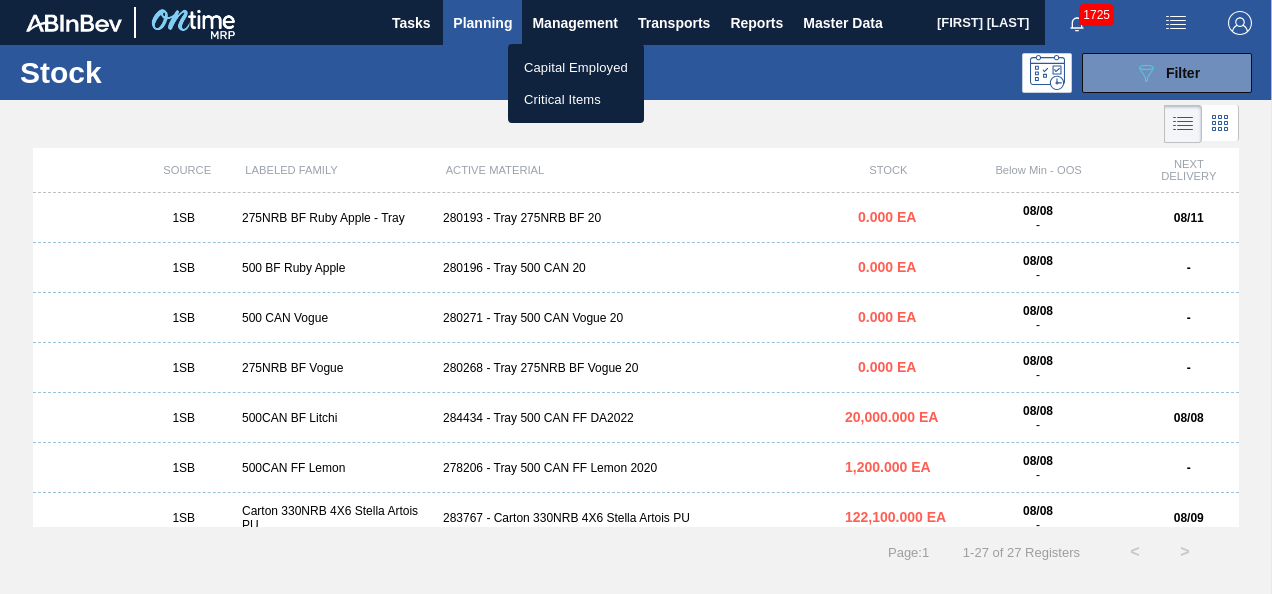 click at bounding box center (636, 297) 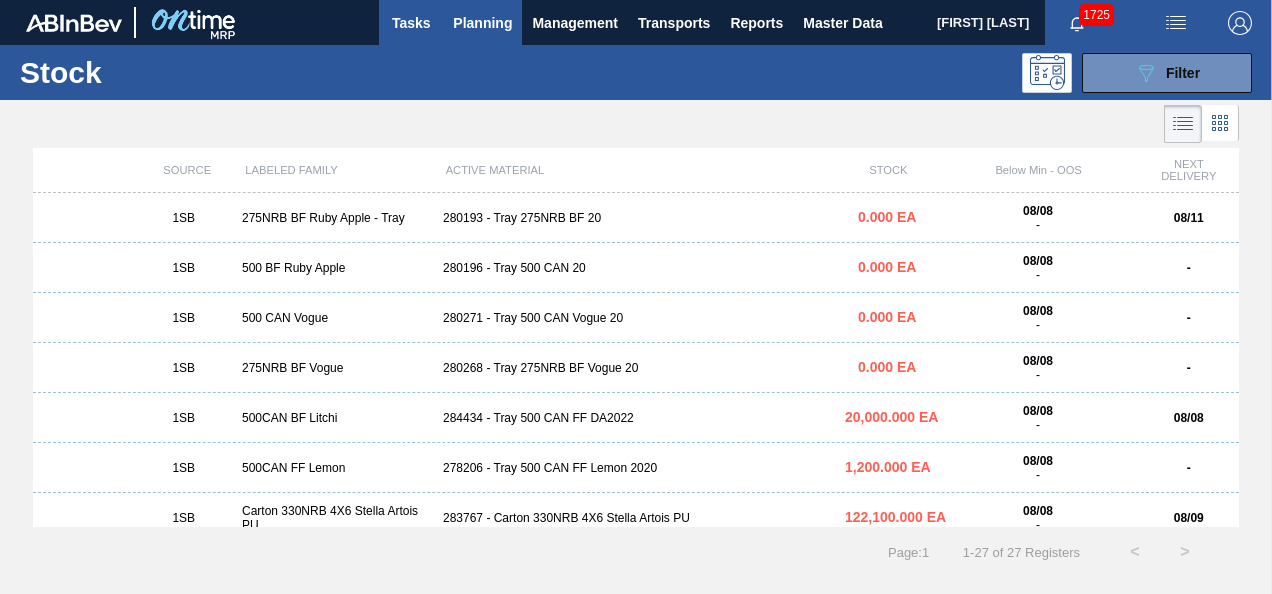 click on "Tasks" at bounding box center [411, 23] 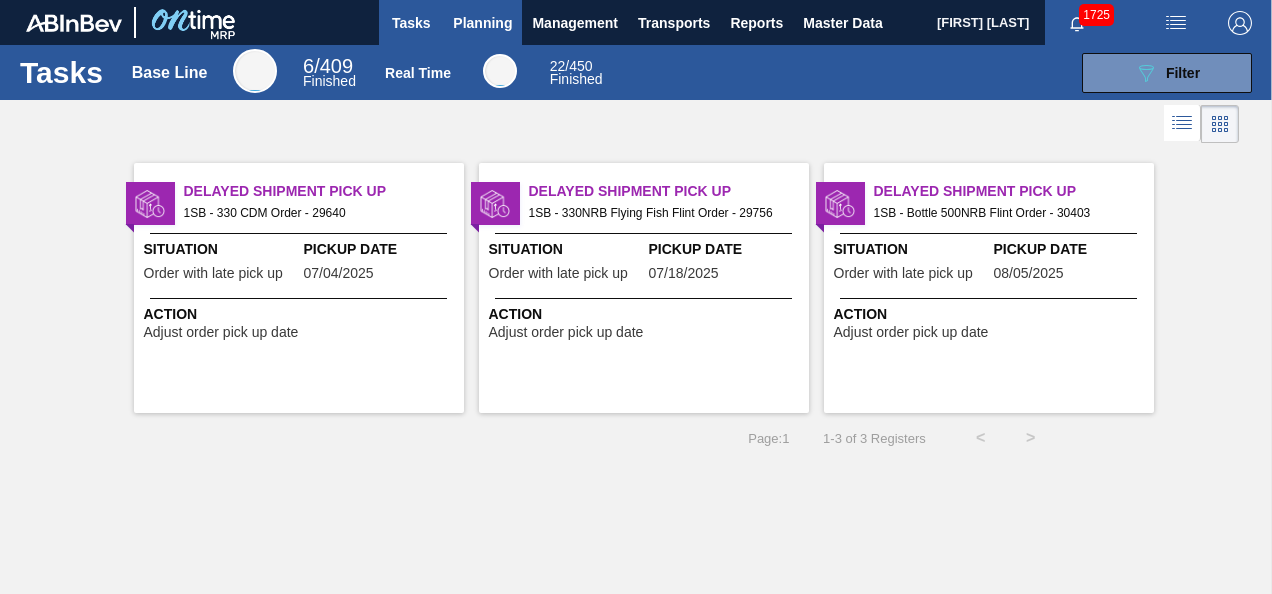 click on "Planning" at bounding box center [482, 23] 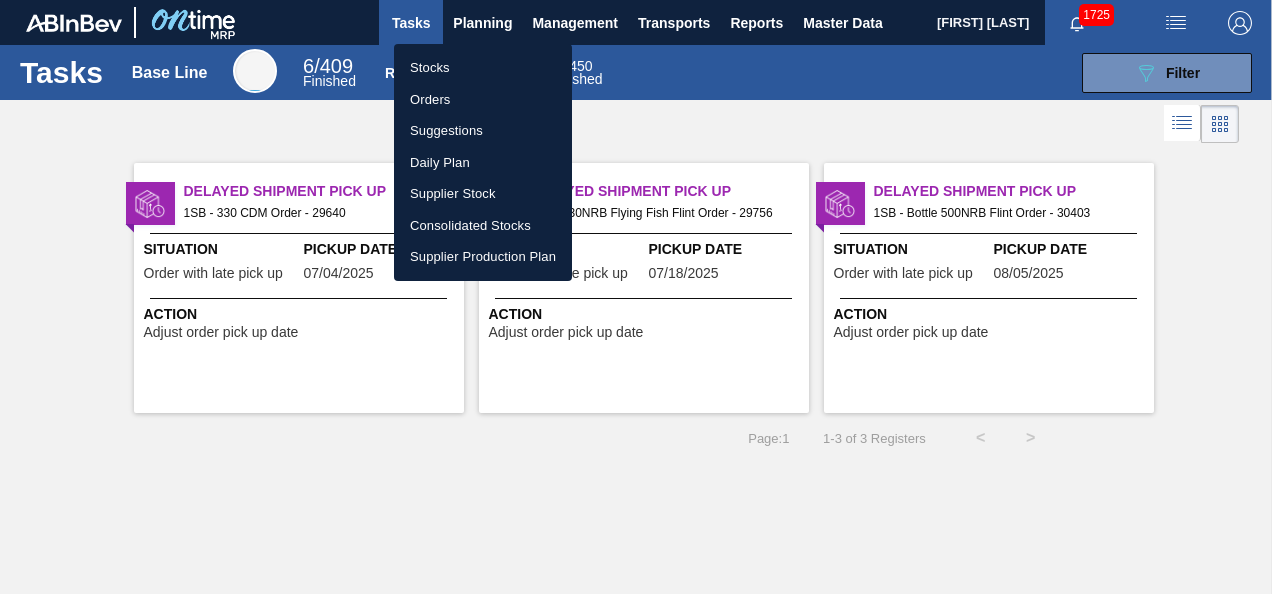 click on "Orders" at bounding box center [483, 100] 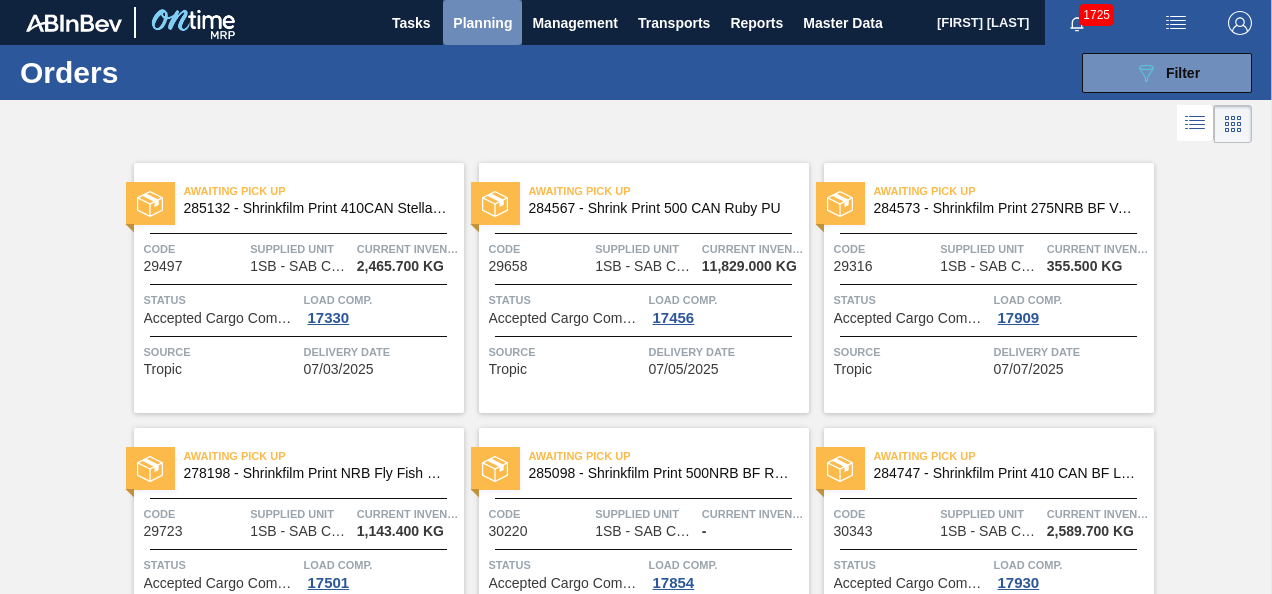 click on "Planning" at bounding box center (482, 23) 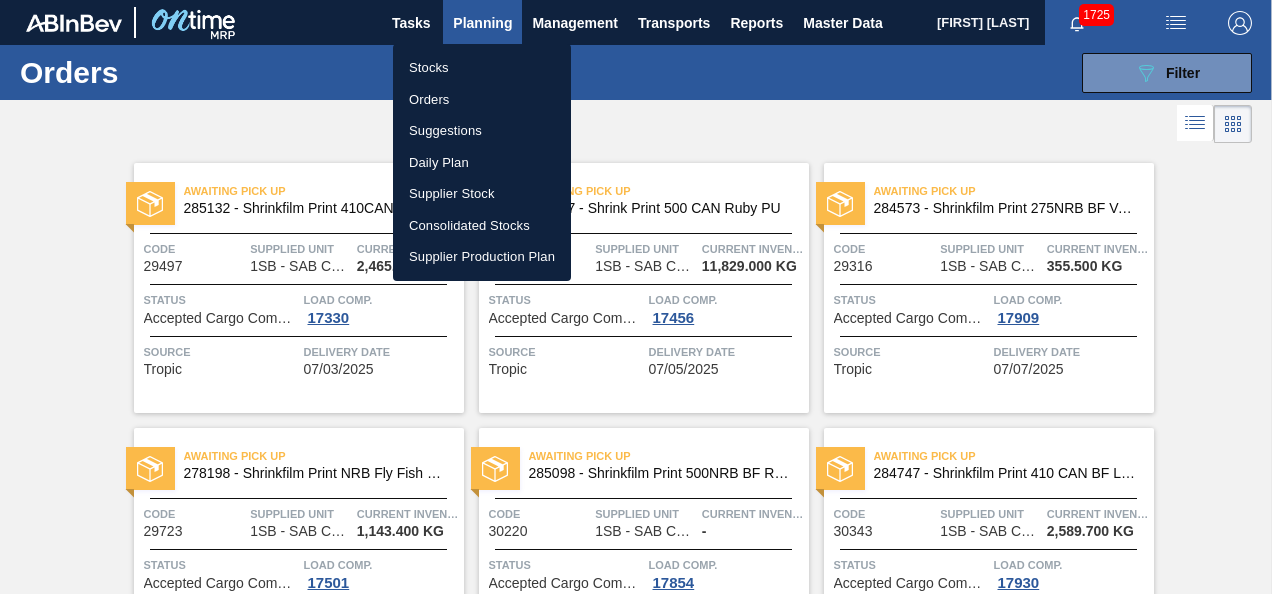 click on "Stocks" at bounding box center [482, 68] 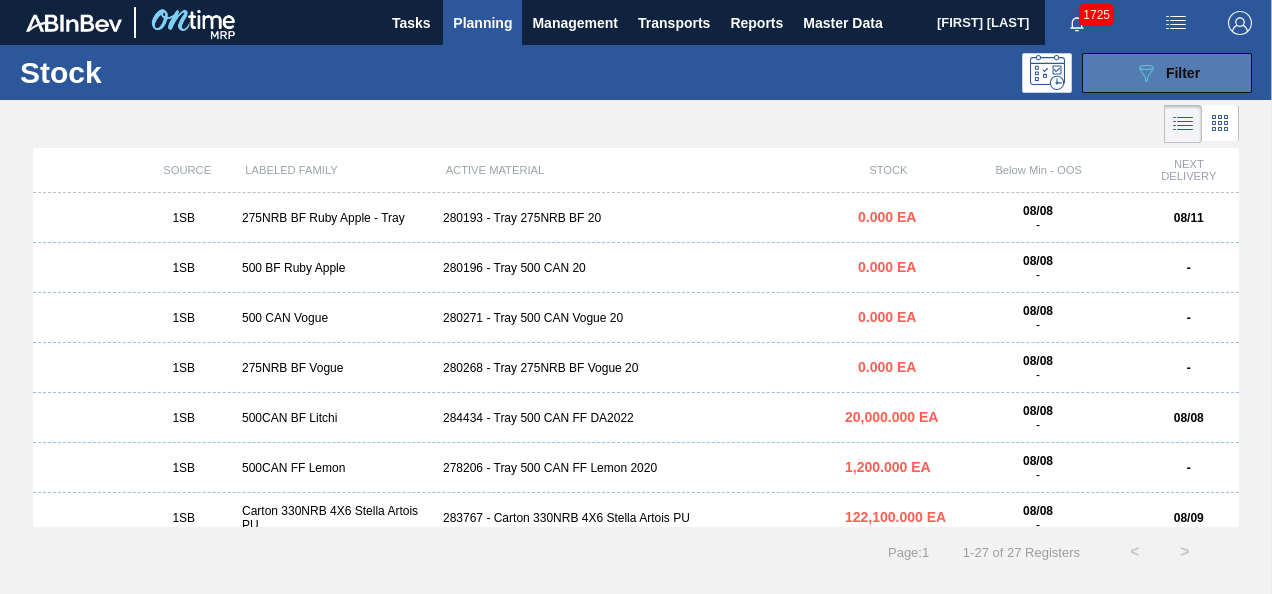 click on "Filter" at bounding box center [1183, 73] 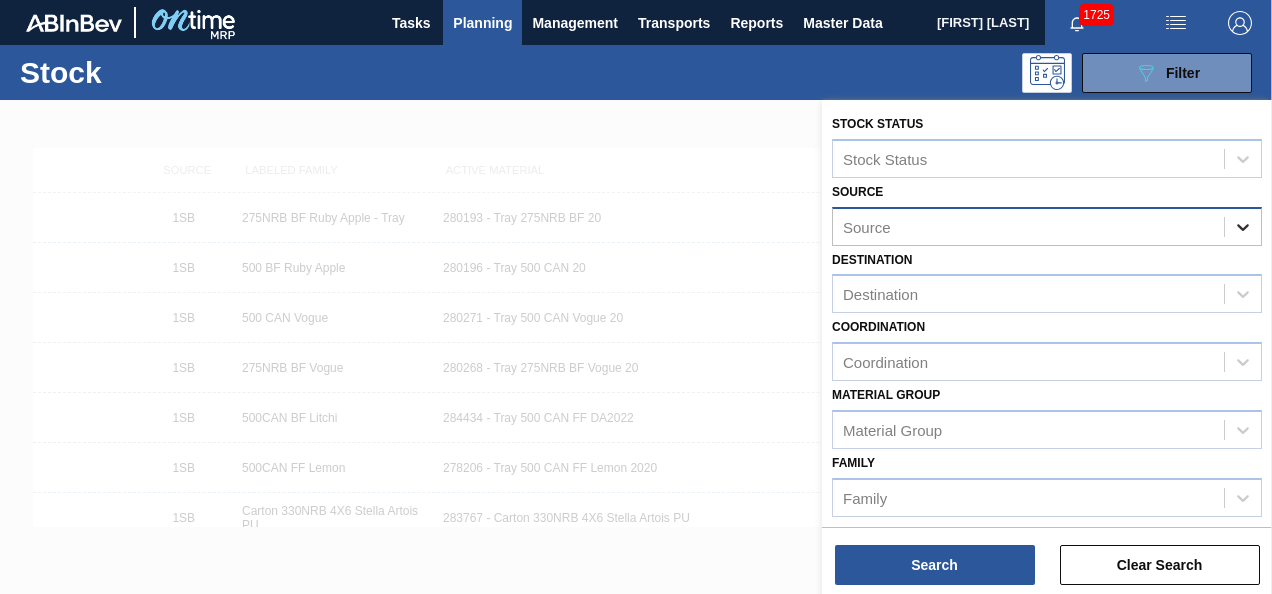 click 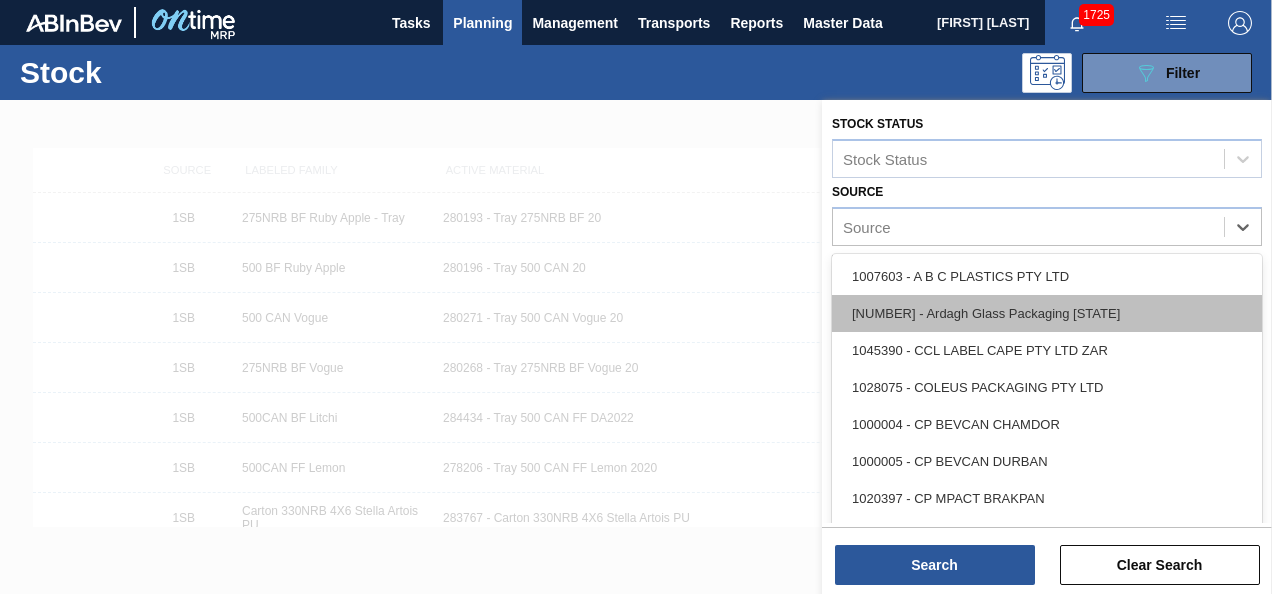 click on "[NUMBER] - Ardagh Glass Packaging South Africa" at bounding box center (1047, 313) 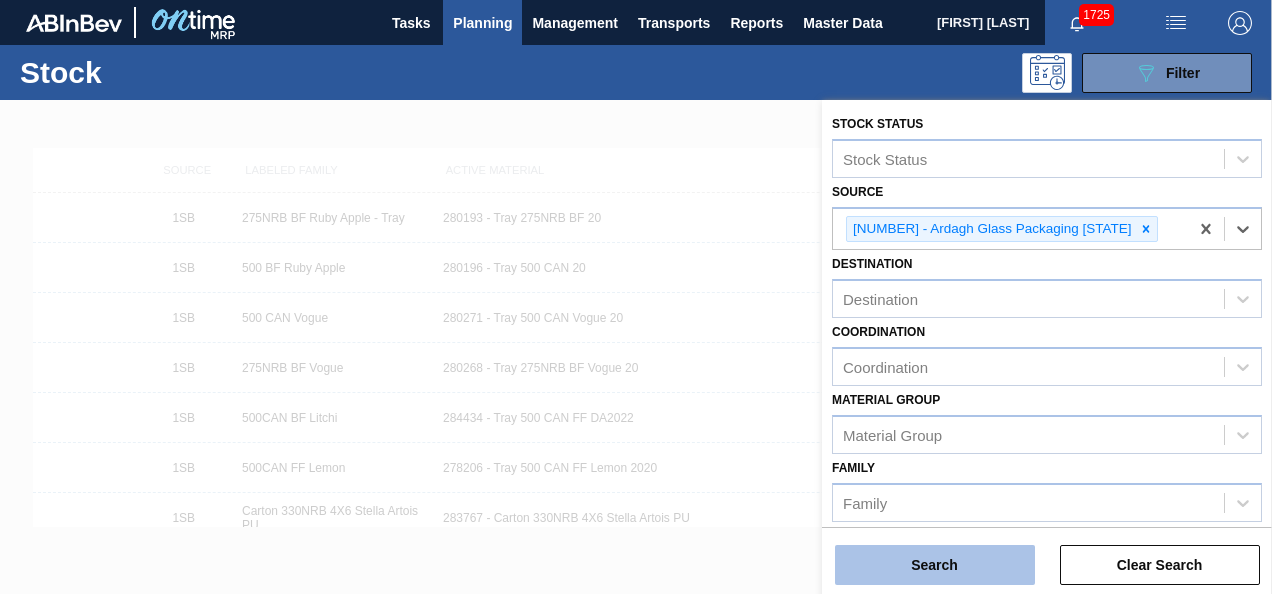 click on "Search" at bounding box center (935, 565) 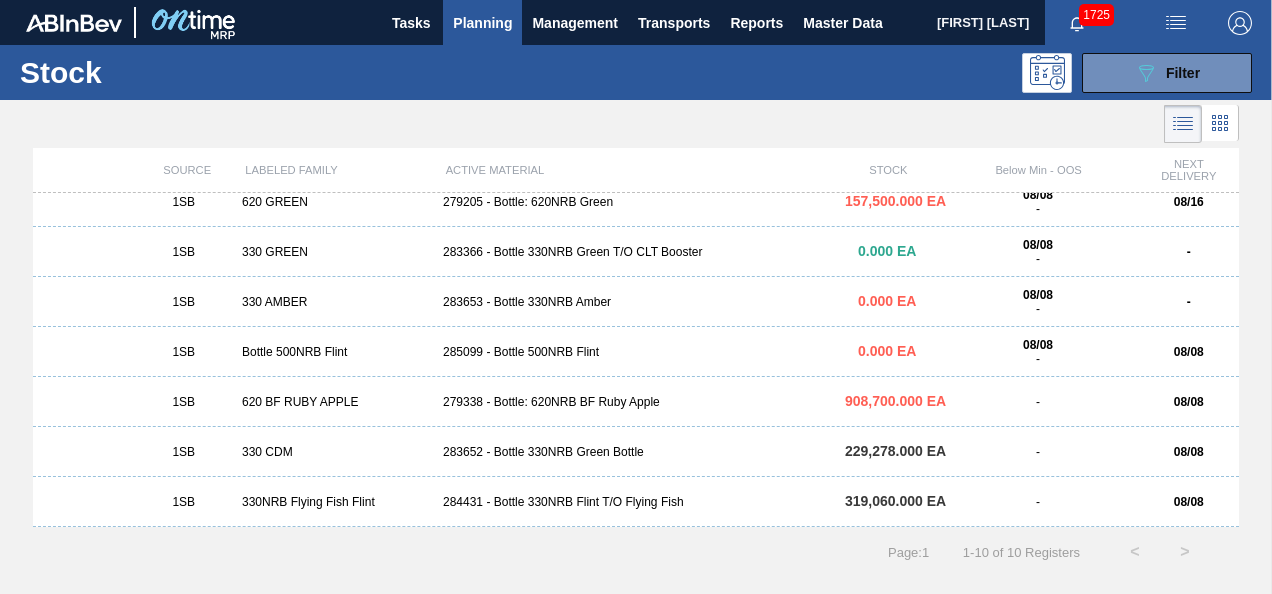scroll, scrollTop: 0, scrollLeft: 0, axis: both 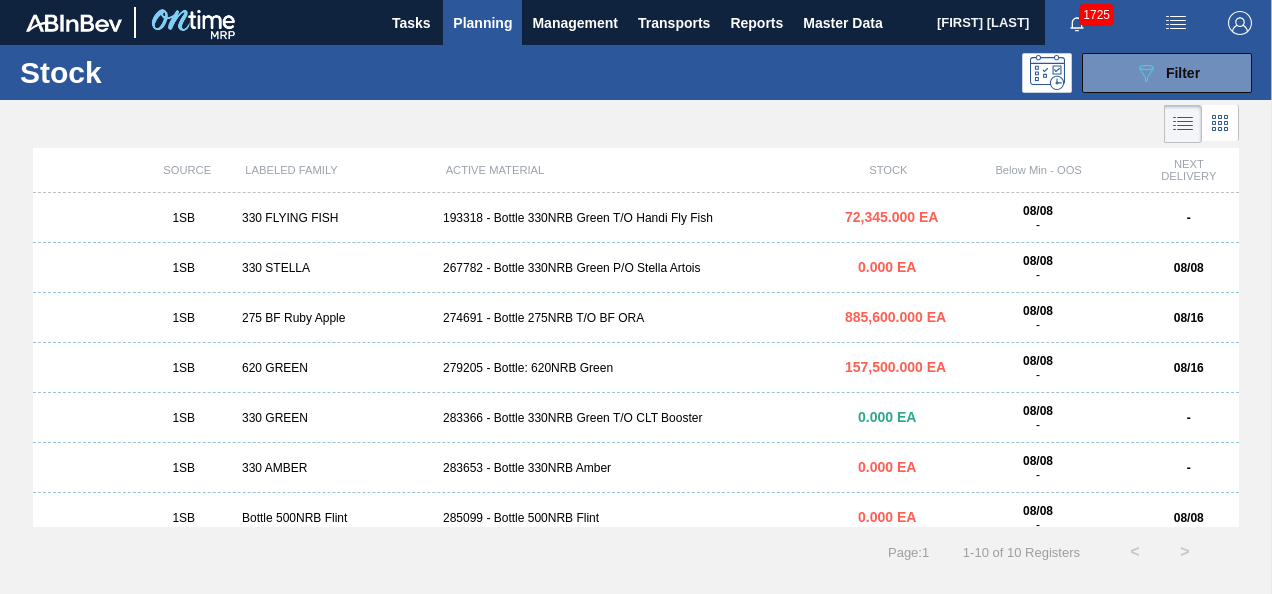 click on "279205 - Bottle: 620NRB Green" at bounding box center [636, 368] 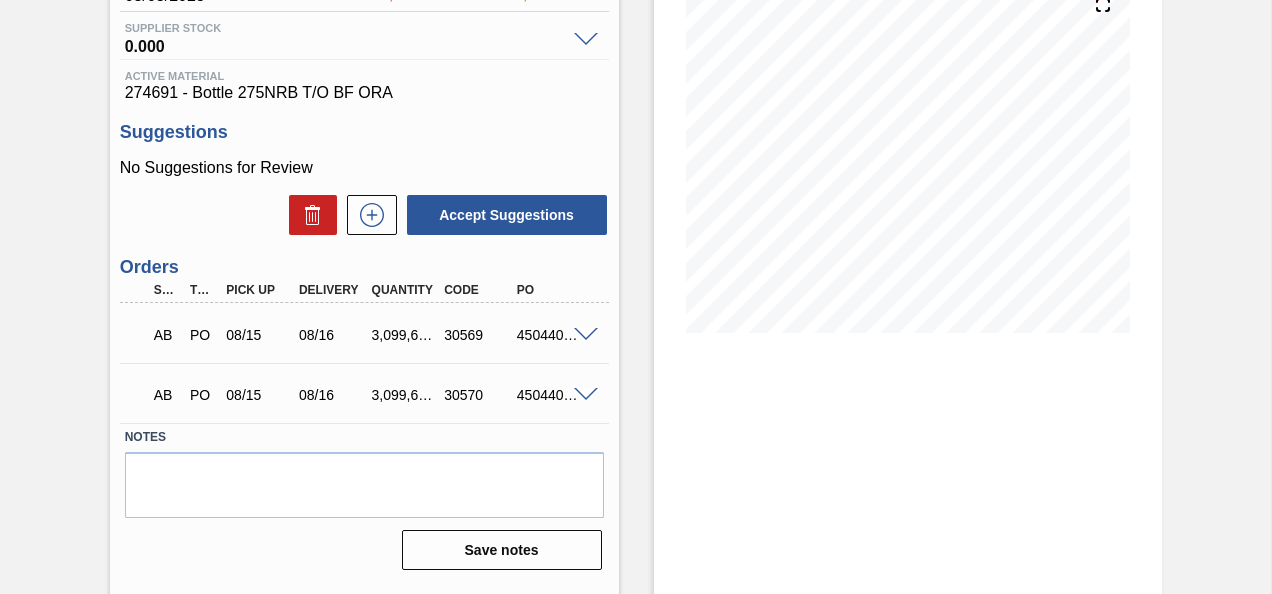 scroll, scrollTop: 266, scrollLeft: 0, axis: vertical 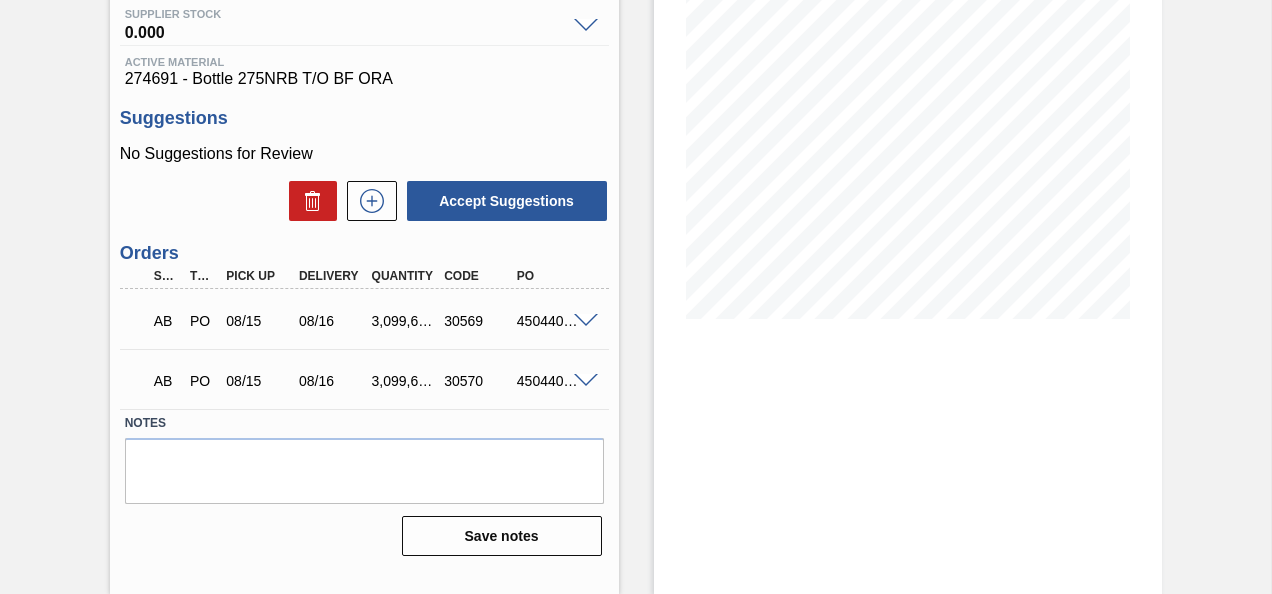 click at bounding box center [586, 321] 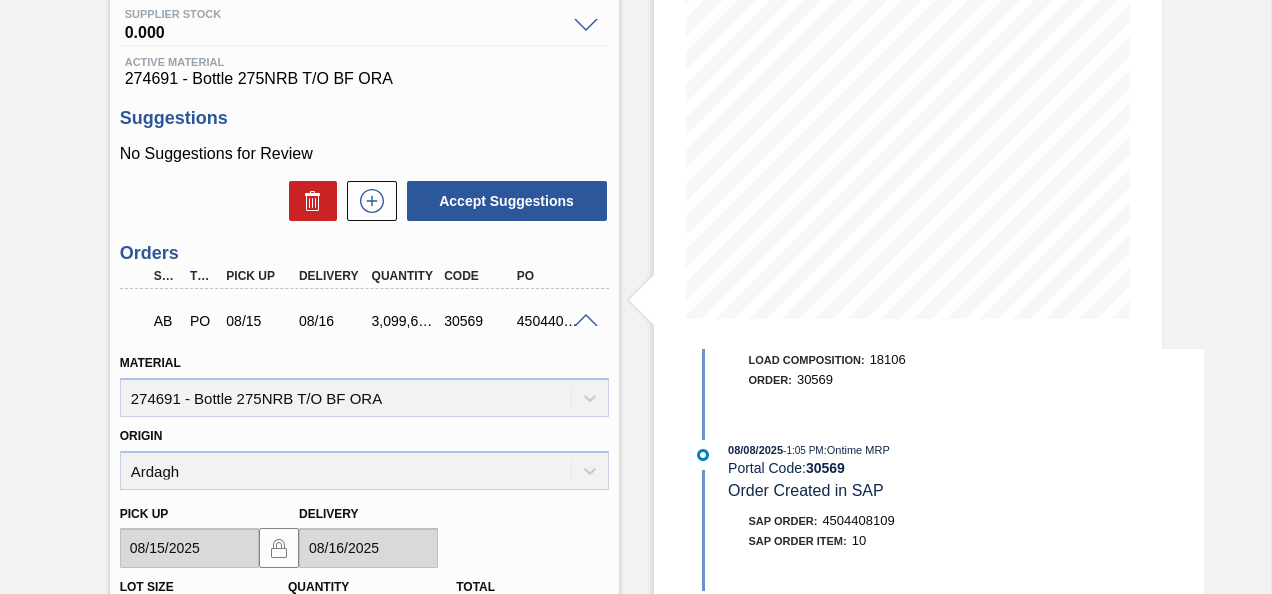 scroll, scrollTop: 0, scrollLeft: 0, axis: both 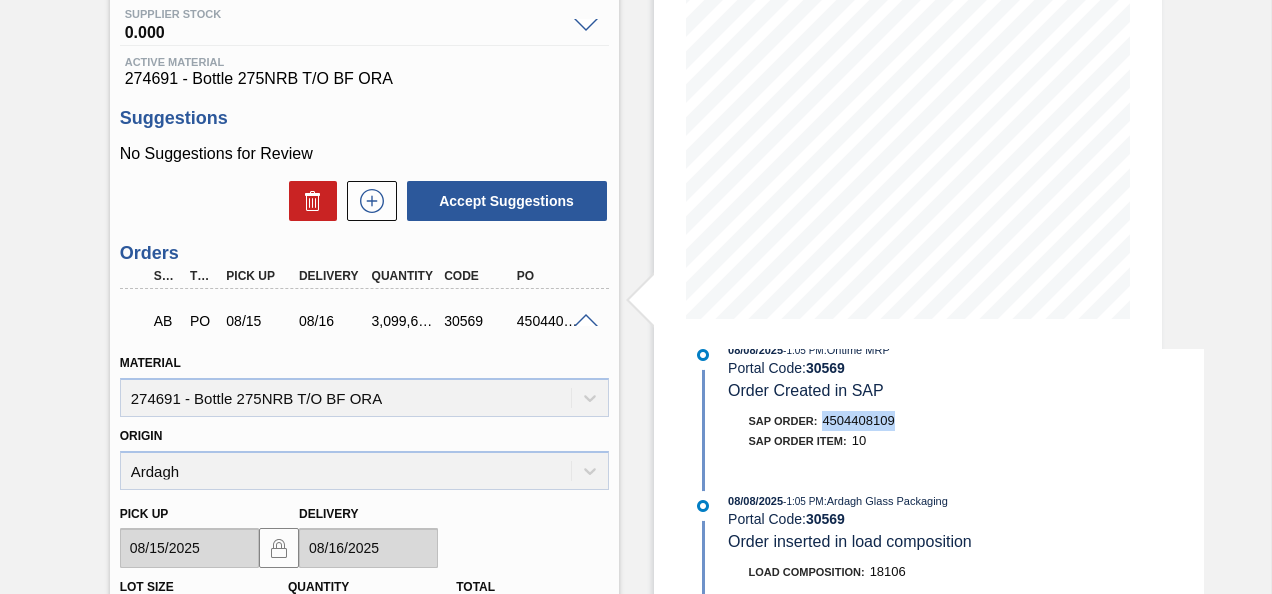 drag, startPoint x: 824, startPoint y: 426, endPoint x: 897, endPoint y: 429, distance: 73.061615 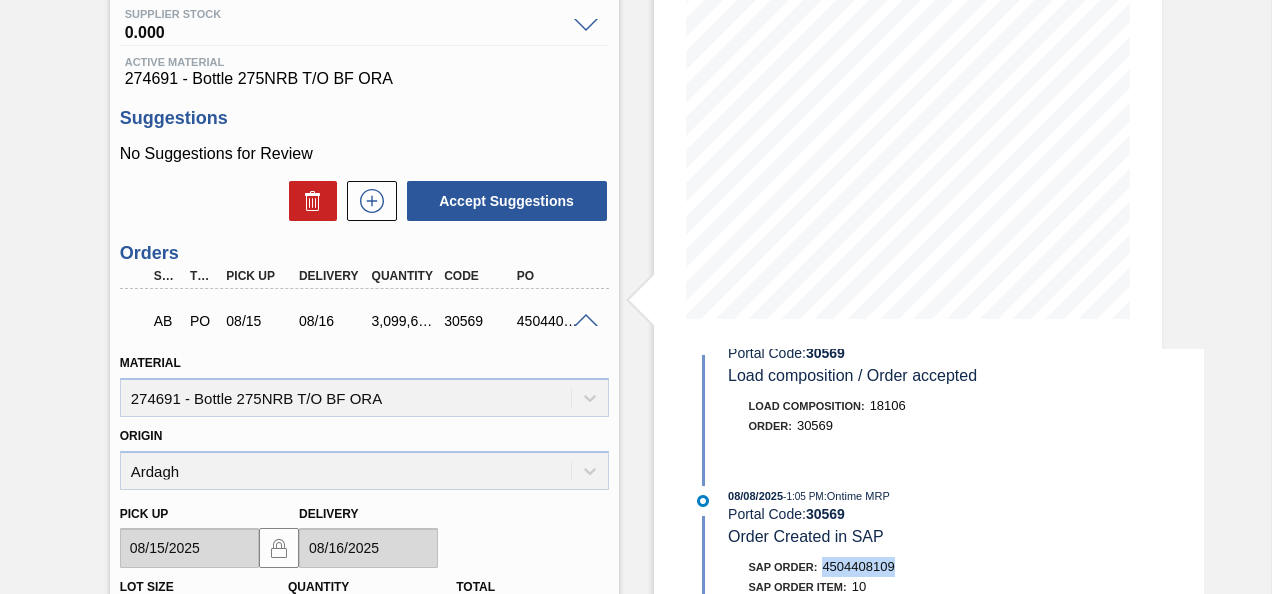 scroll, scrollTop: 100, scrollLeft: 0, axis: vertical 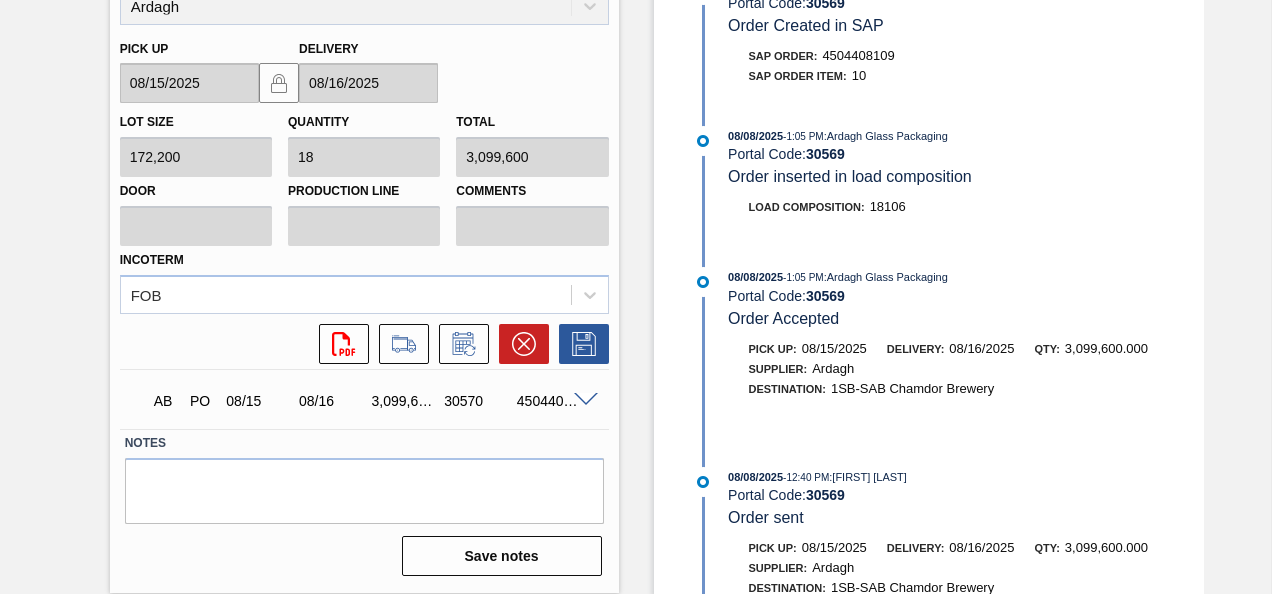 click at bounding box center [586, 400] 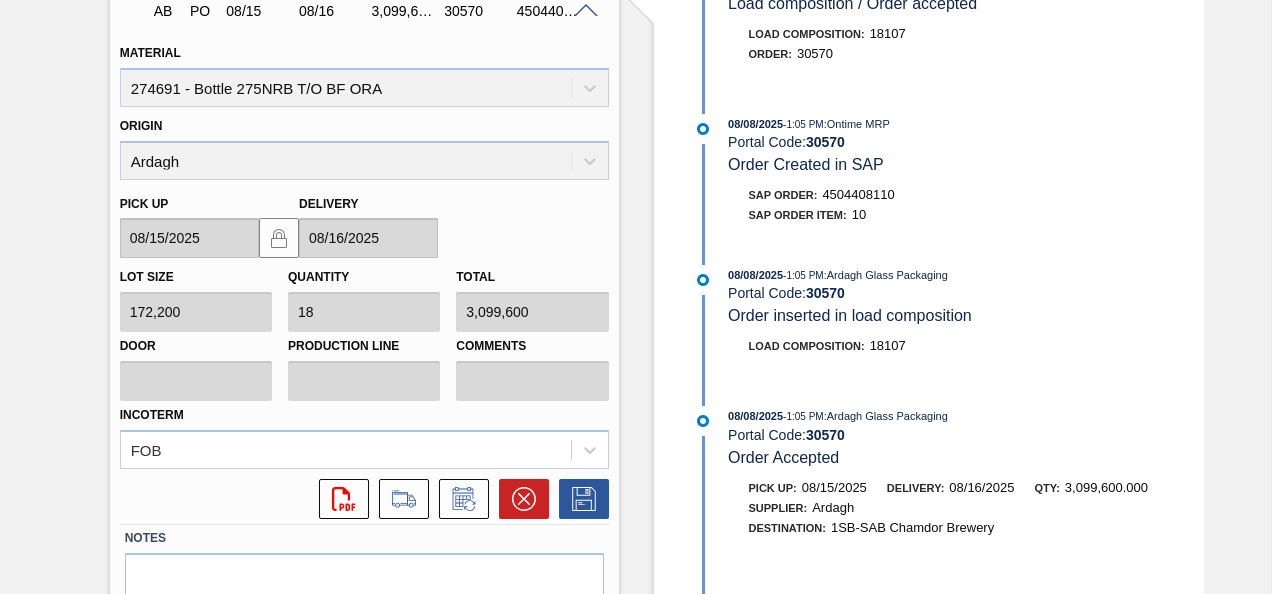 scroll, scrollTop: 631, scrollLeft: 0, axis: vertical 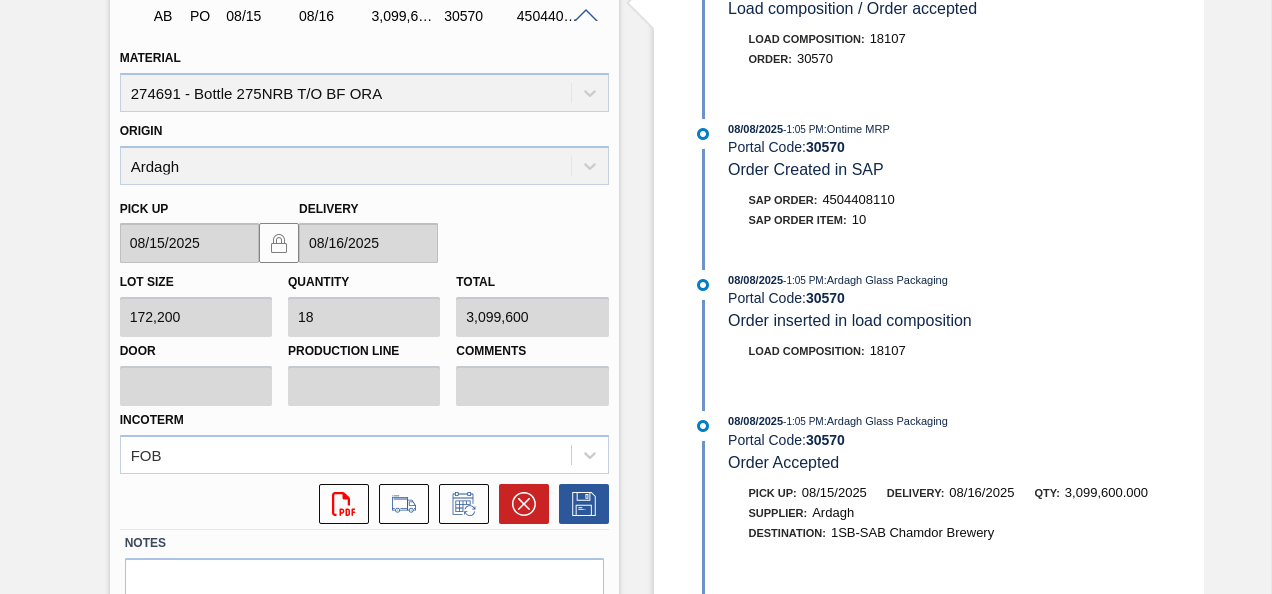 click at bounding box center [586, 16] 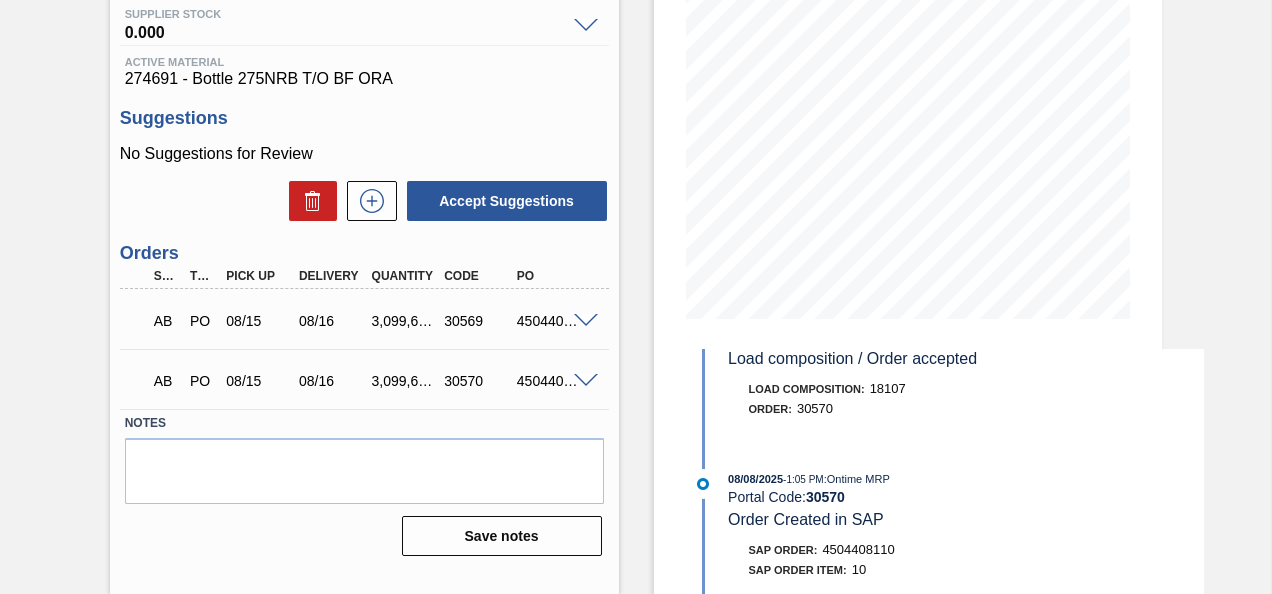click at bounding box center [586, 381] 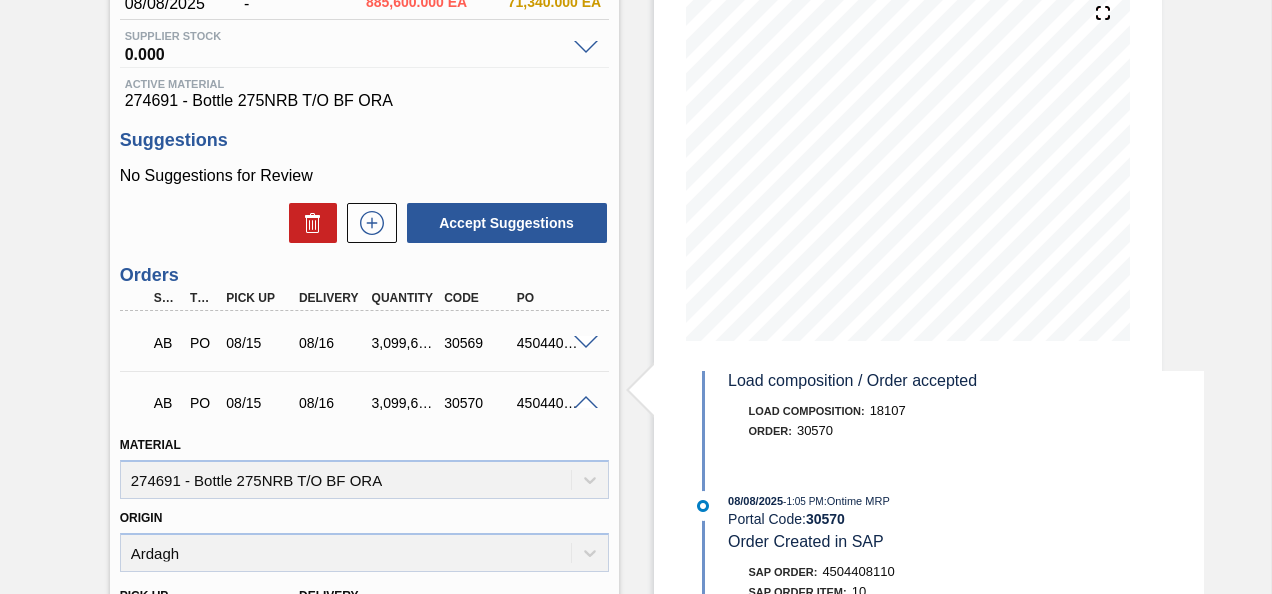 scroll, scrollTop: 231, scrollLeft: 0, axis: vertical 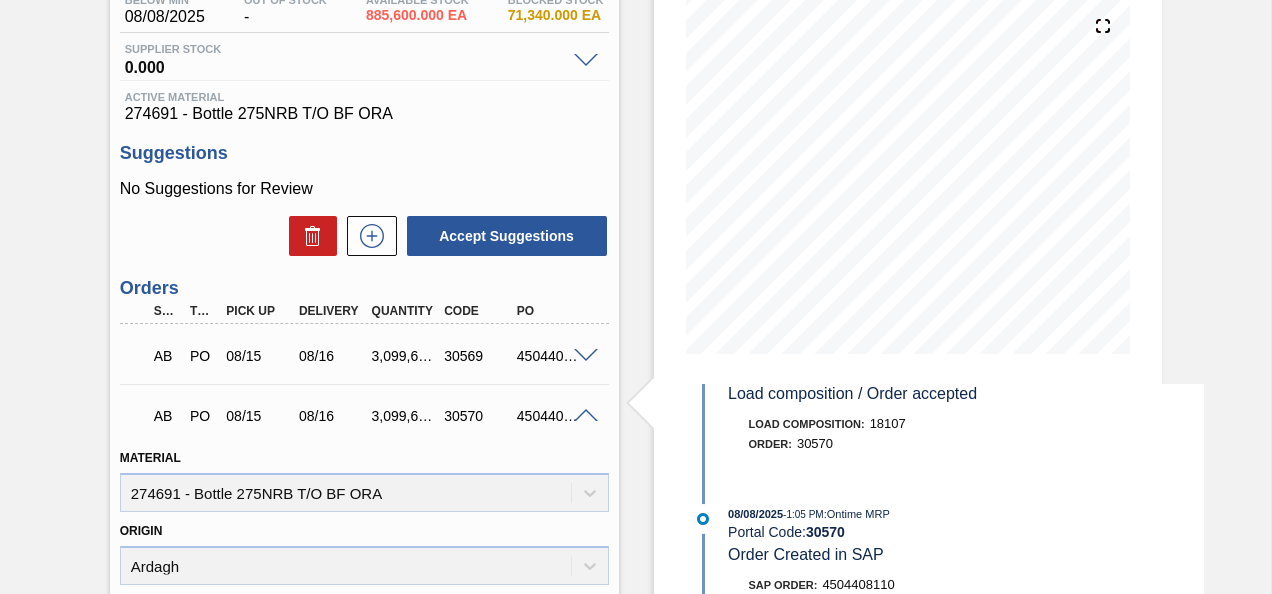 click at bounding box center (586, 416) 